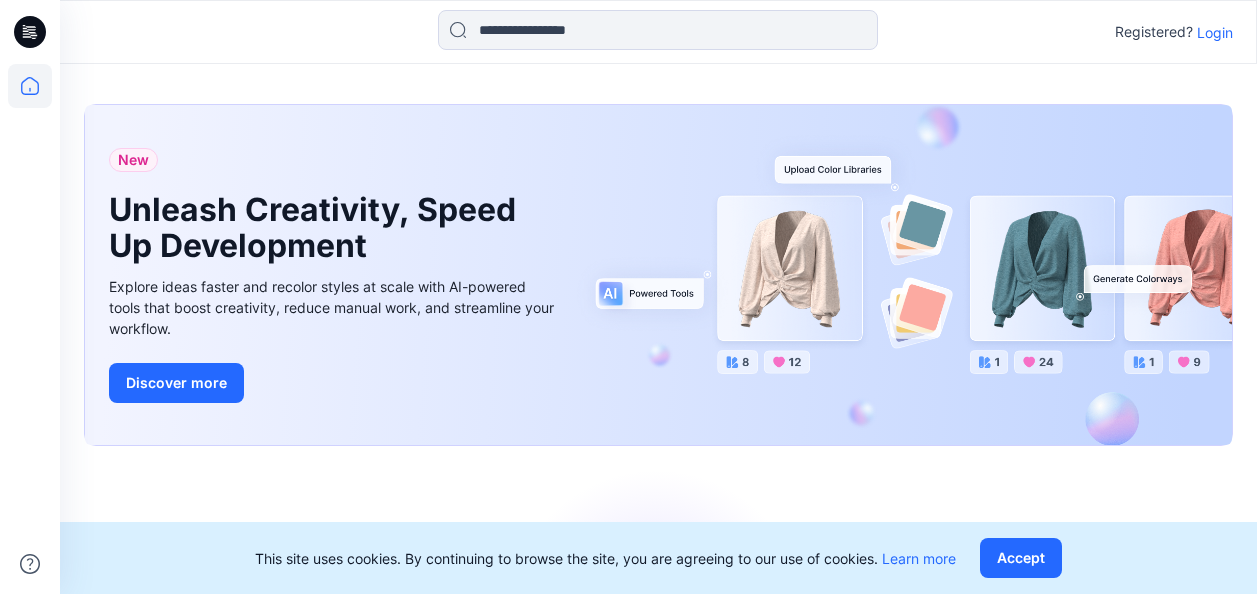 scroll, scrollTop: 0, scrollLeft: 0, axis: both 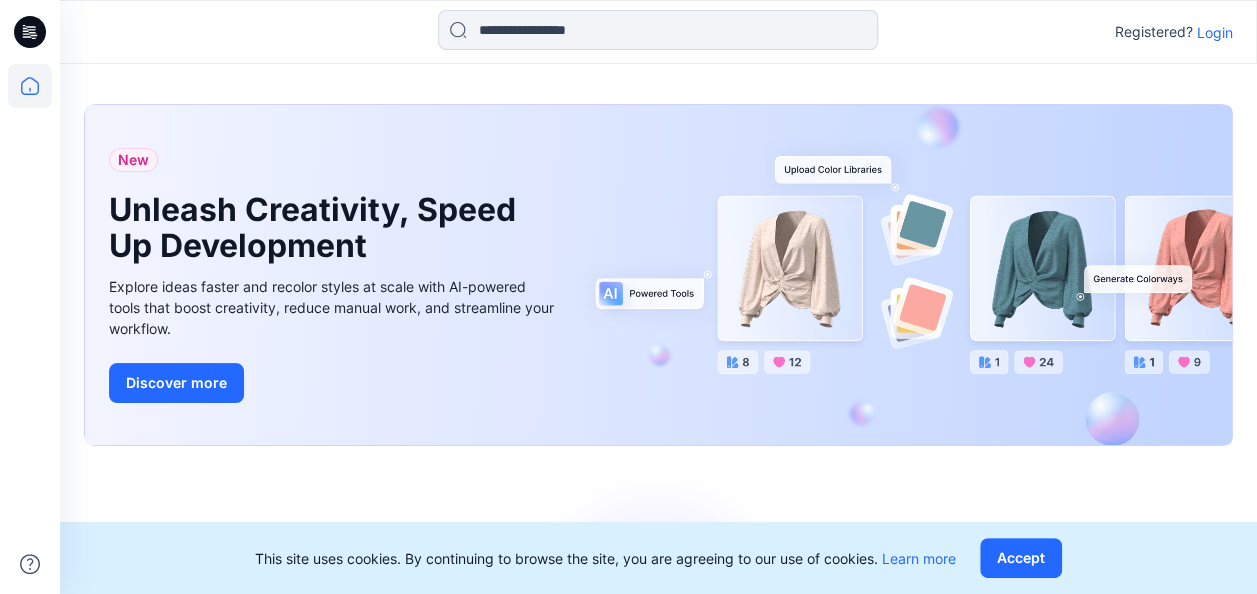 click on "Login" at bounding box center (1215, 32) 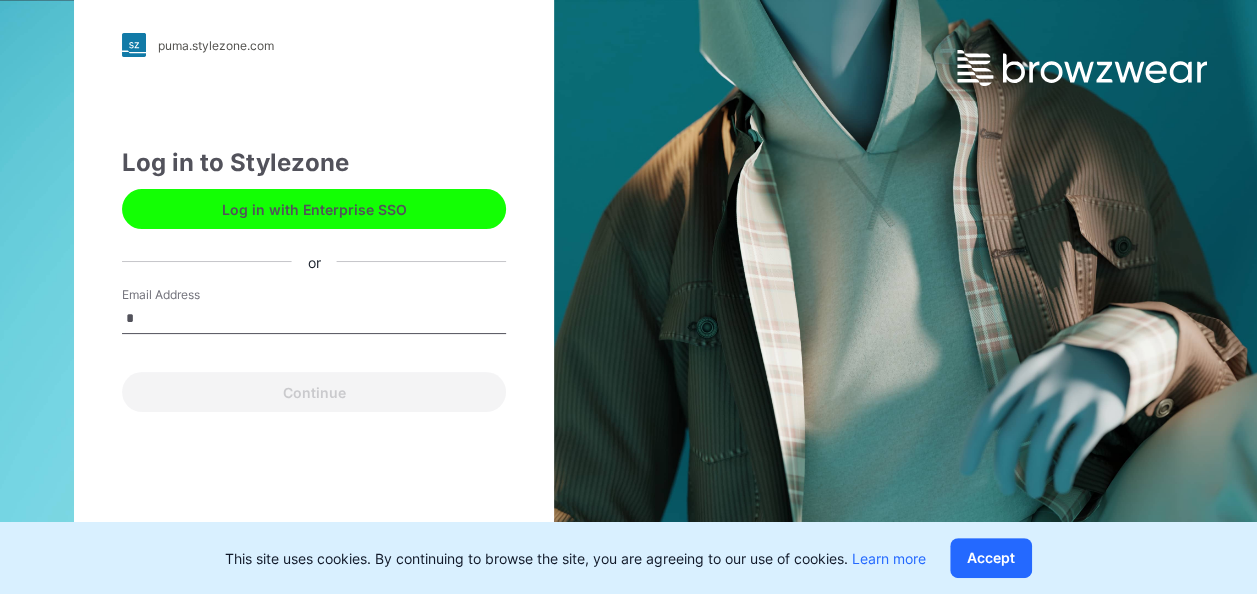 type on "**********" 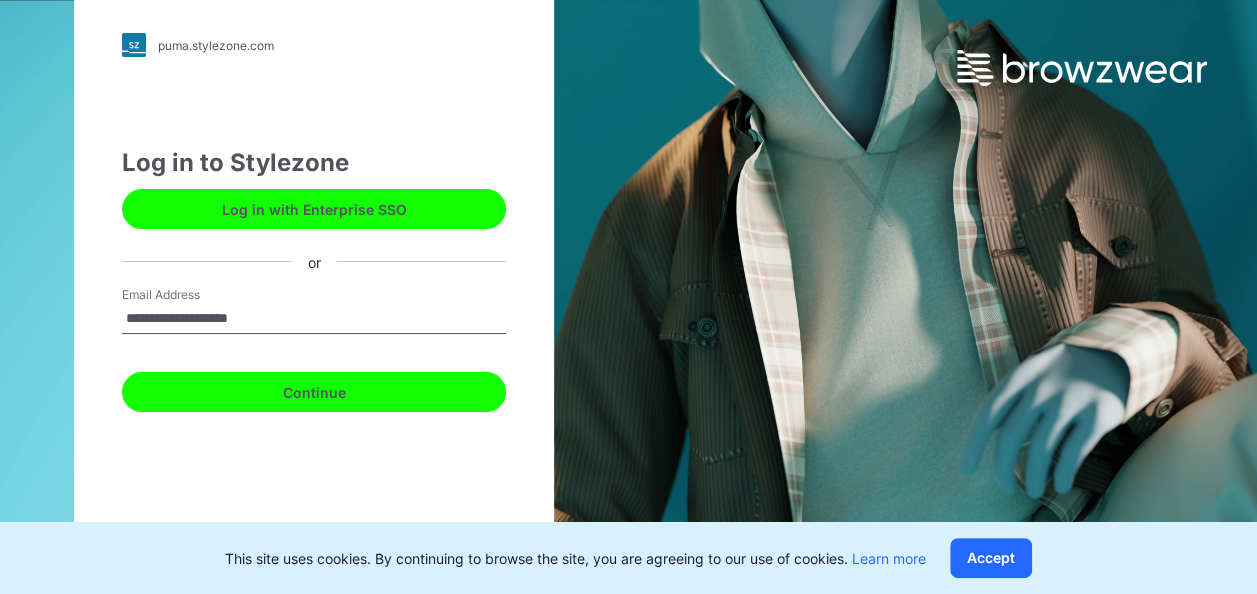 click on "Continue" at bounding box center (314, 392) 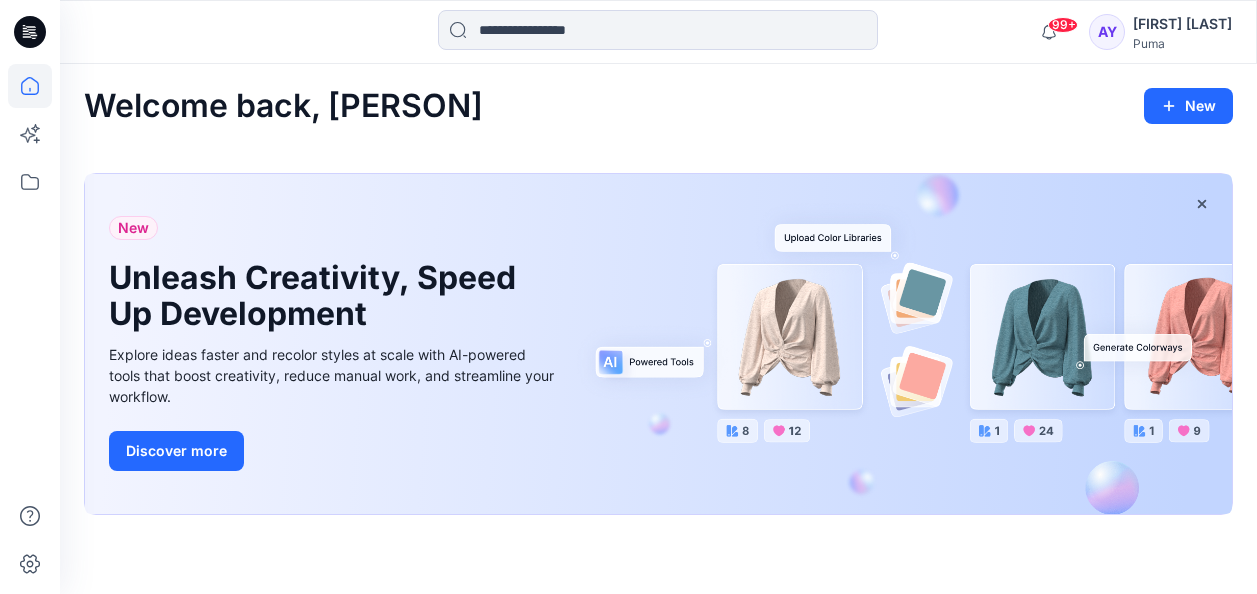 scroll, scrollTop: 0, scrollLeft: 0, axis: both 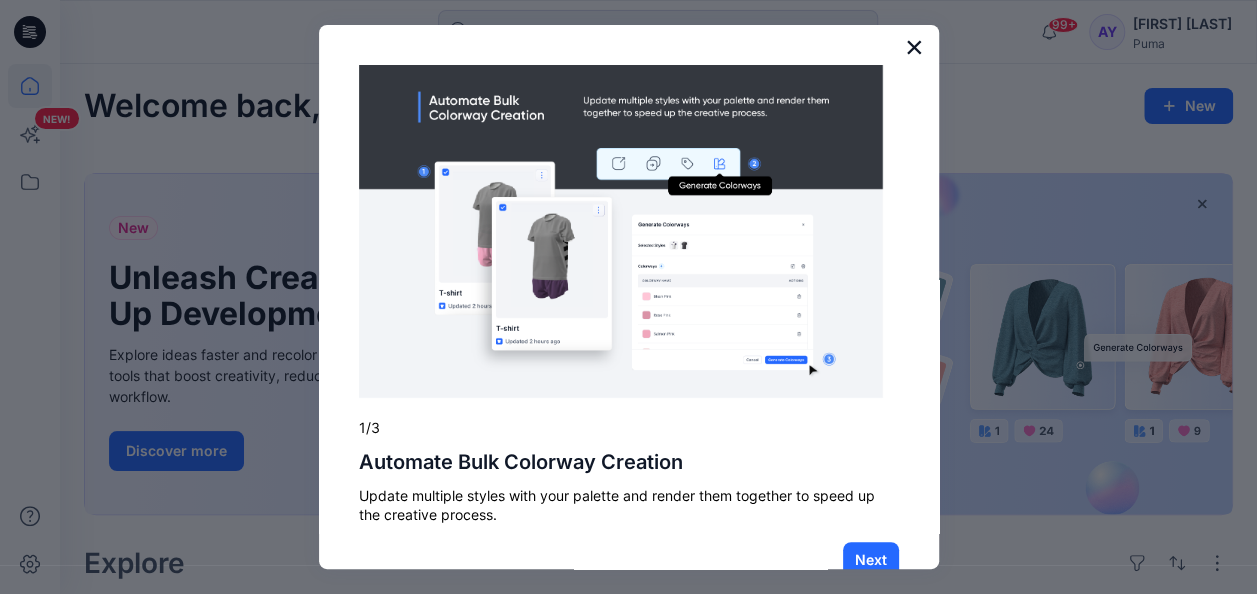 click on "×" at bounding box center [914, 47] 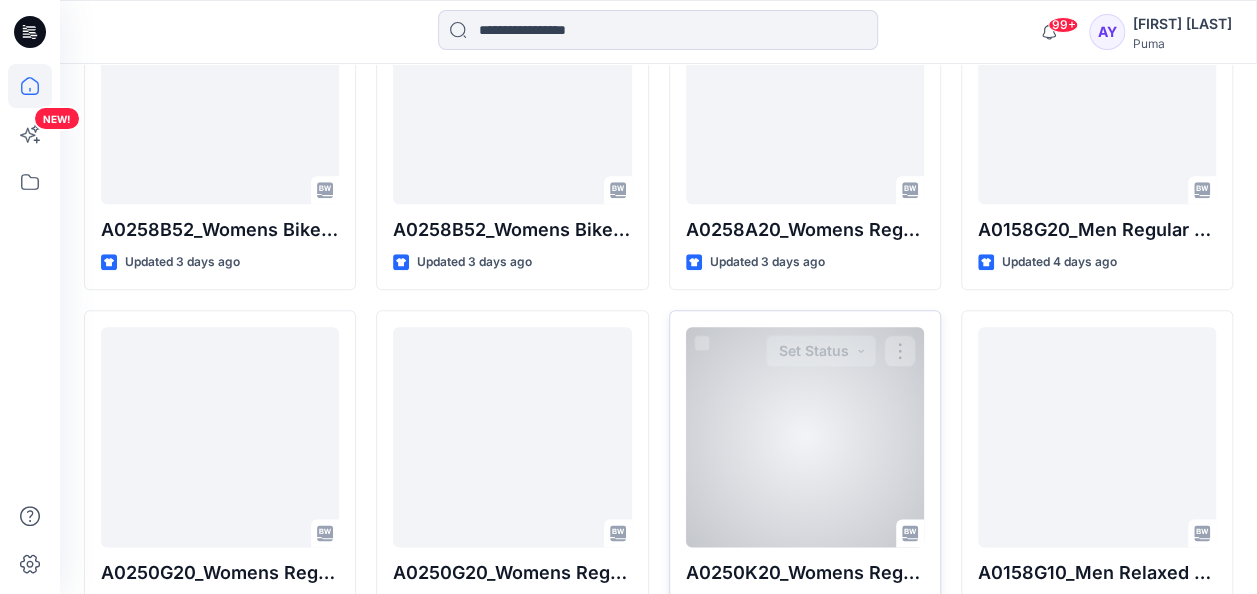 scroll, scrollTop: 1169, scrollLeft: 0, axis: vertical 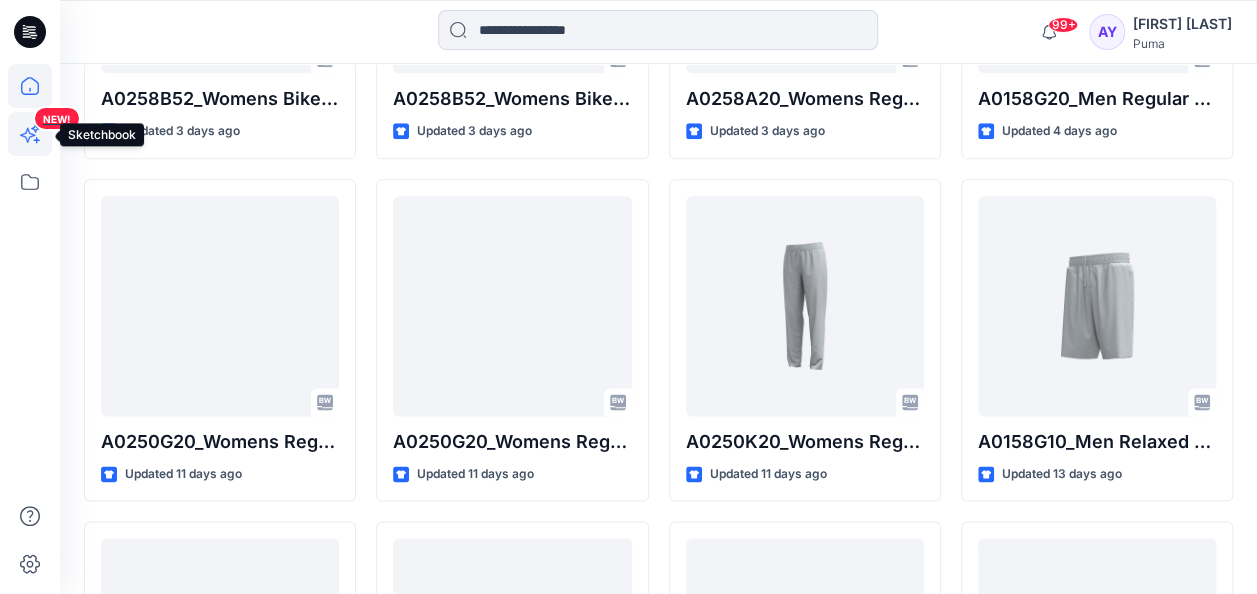 click on "NEW!" at bounding box center (32, 168) 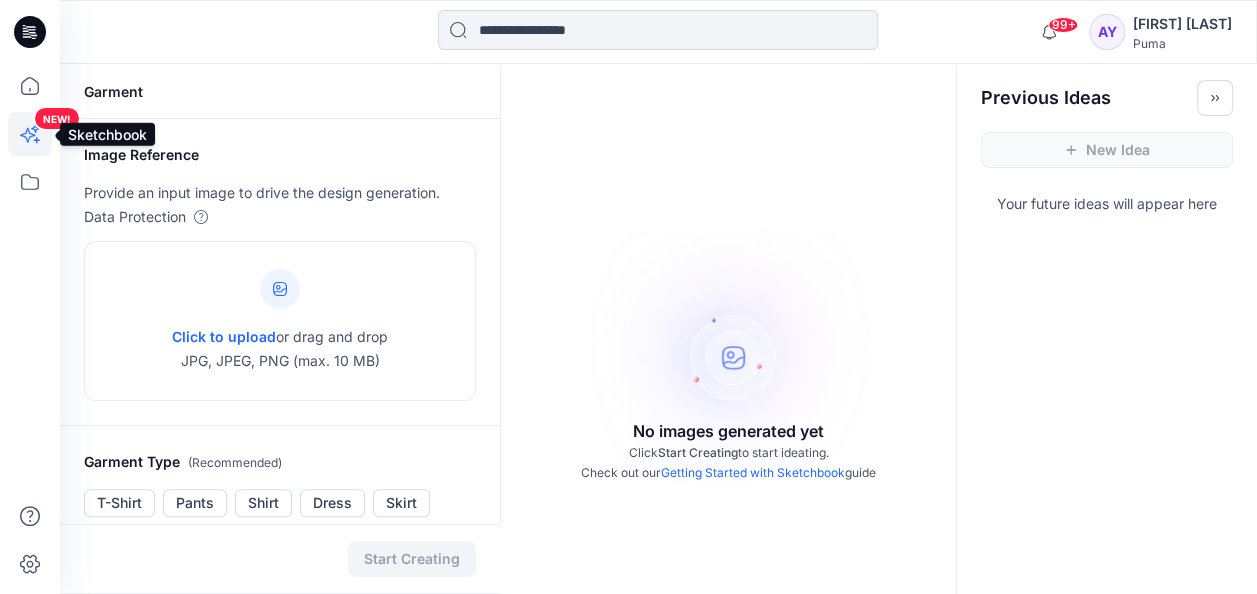 click on "NEW!" at bounding box center (32, 168) 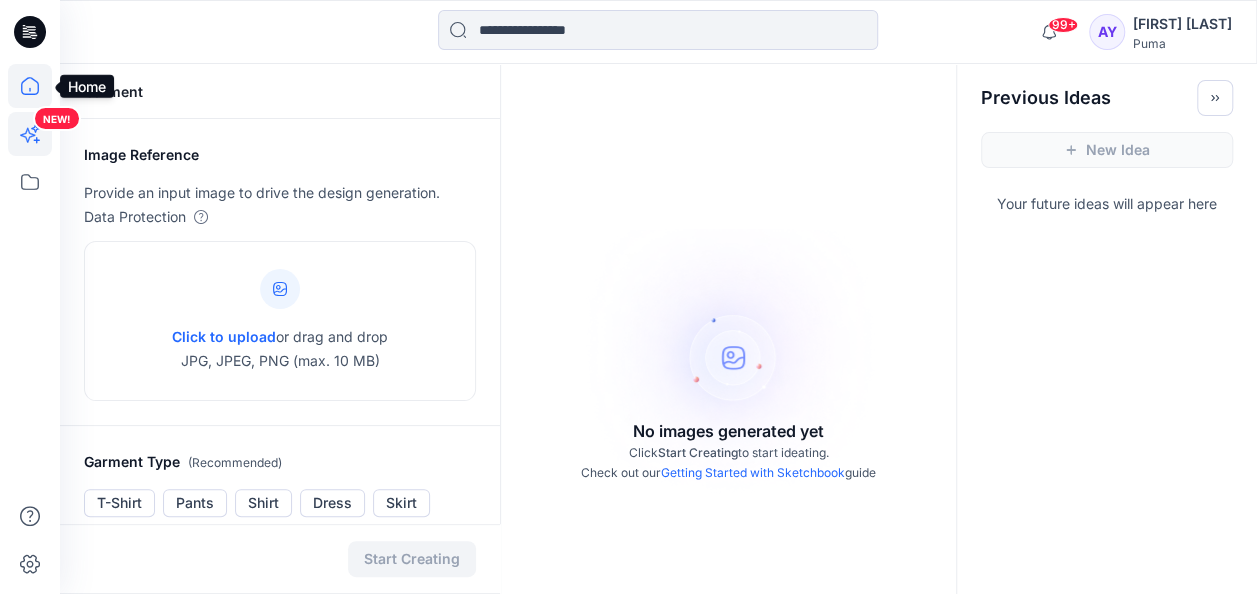 click 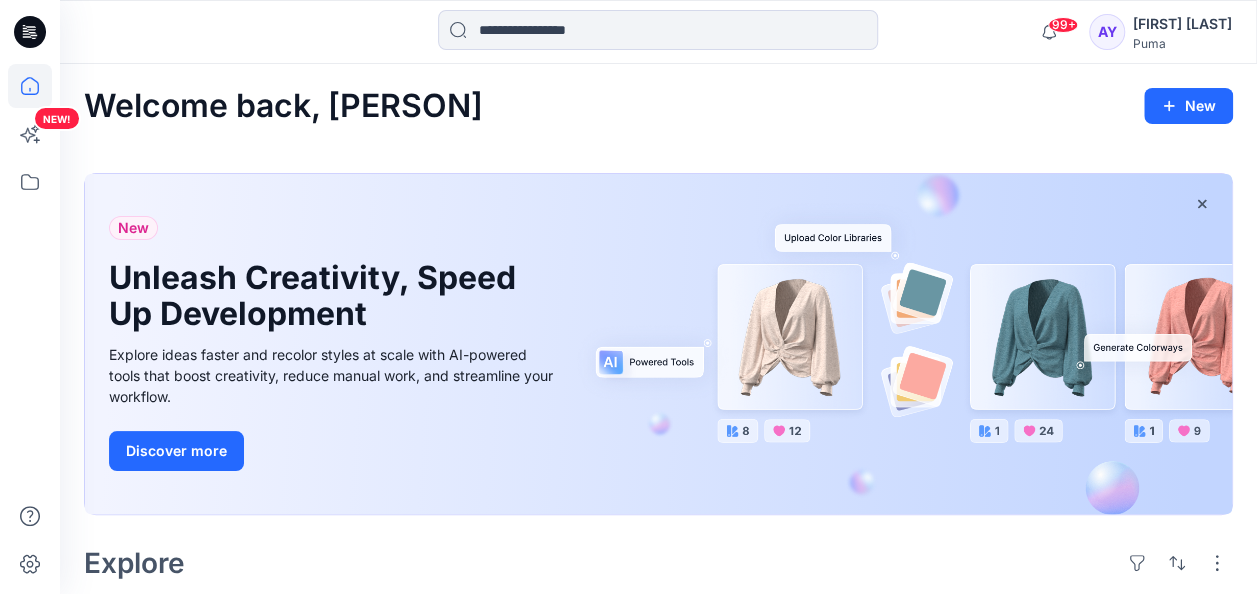 click 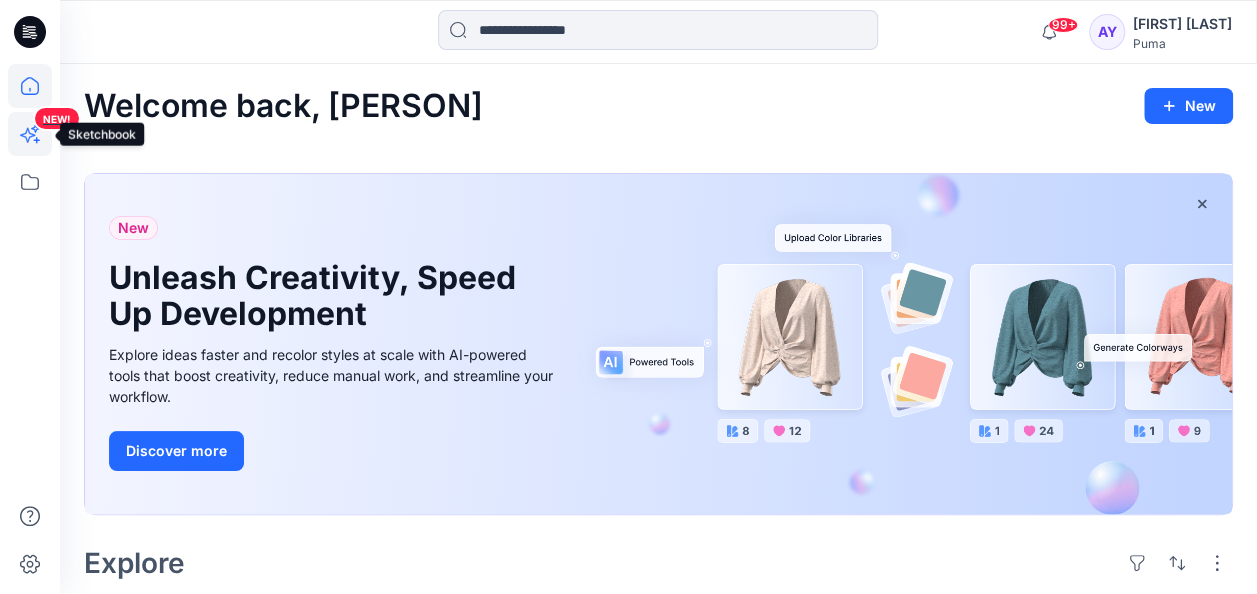 click 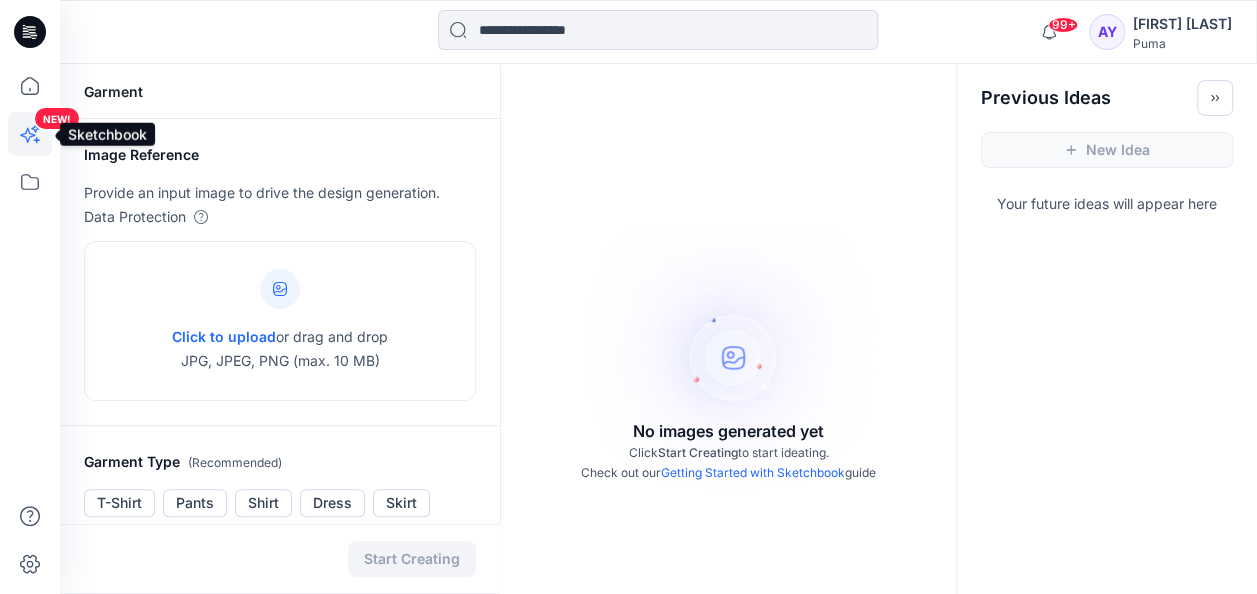 click on "NEW!" at bounding box center (32, 168) 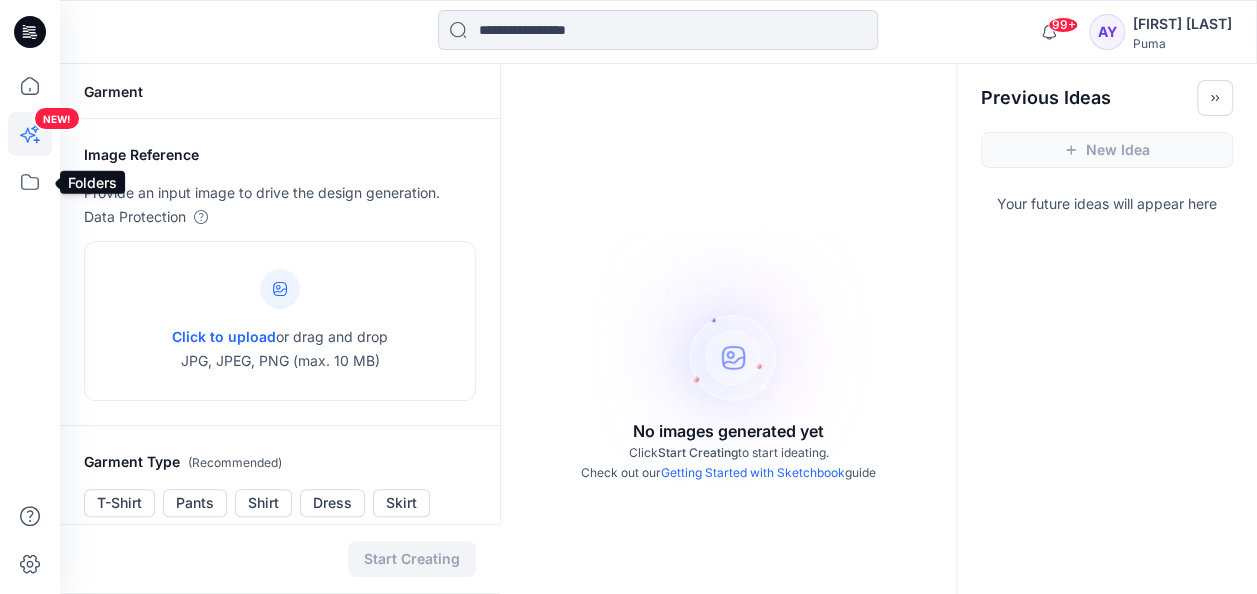 click on "NEW!" at bounding box center [32, 168] 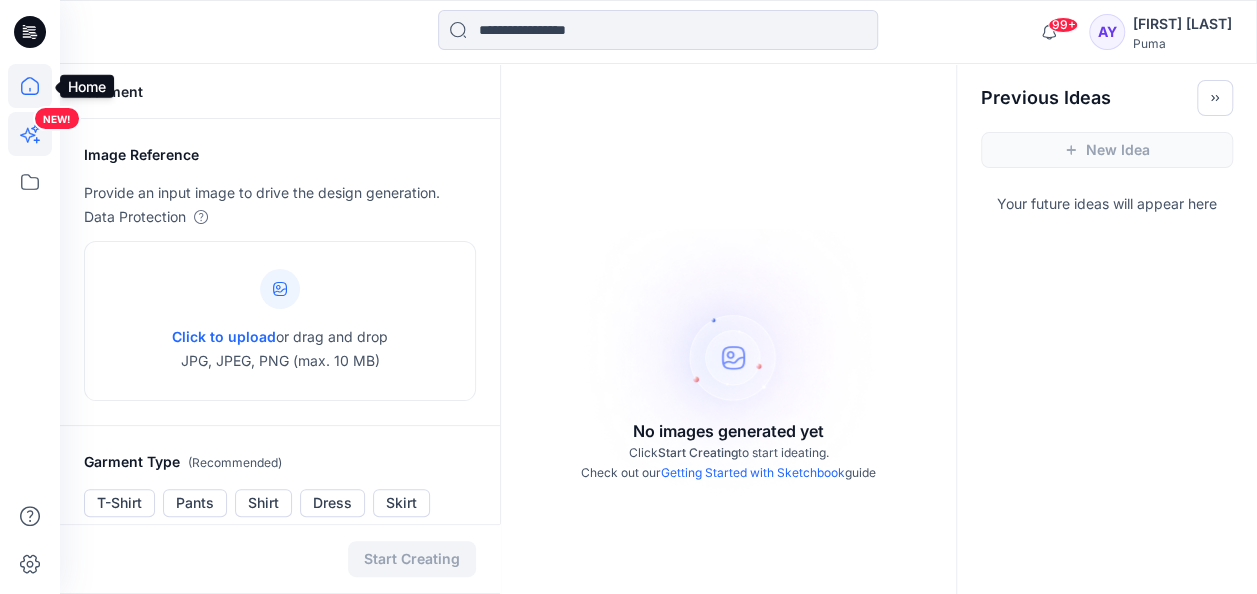 click 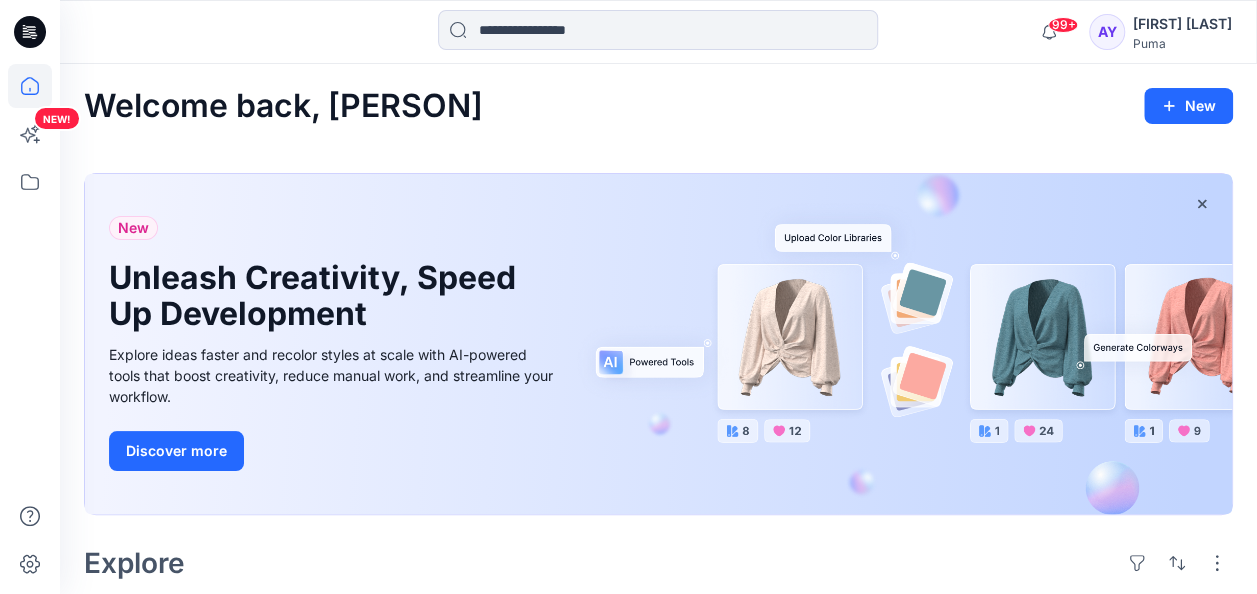 click 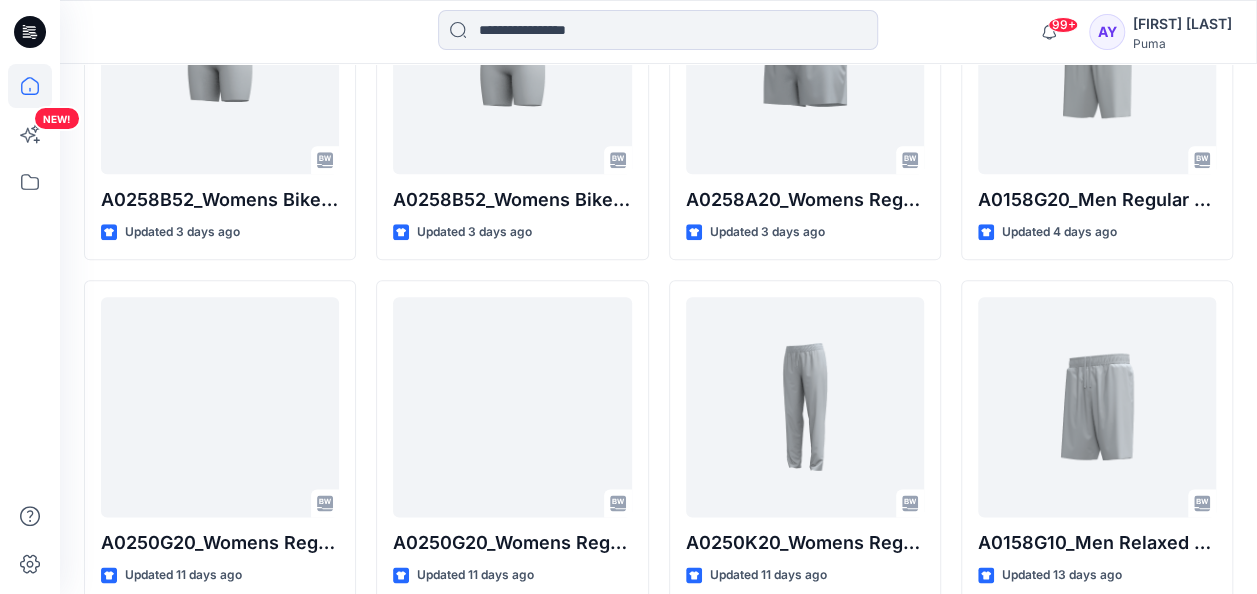 scroll, scrollTop: 900, scrollLeft: 0, axis: vertical 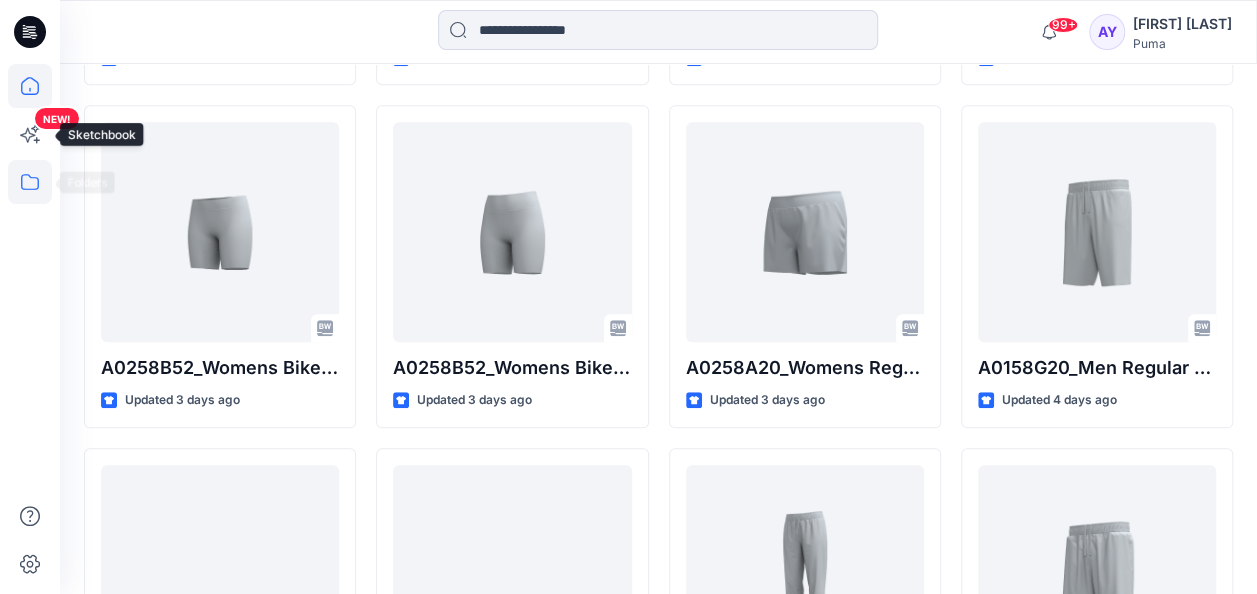 click 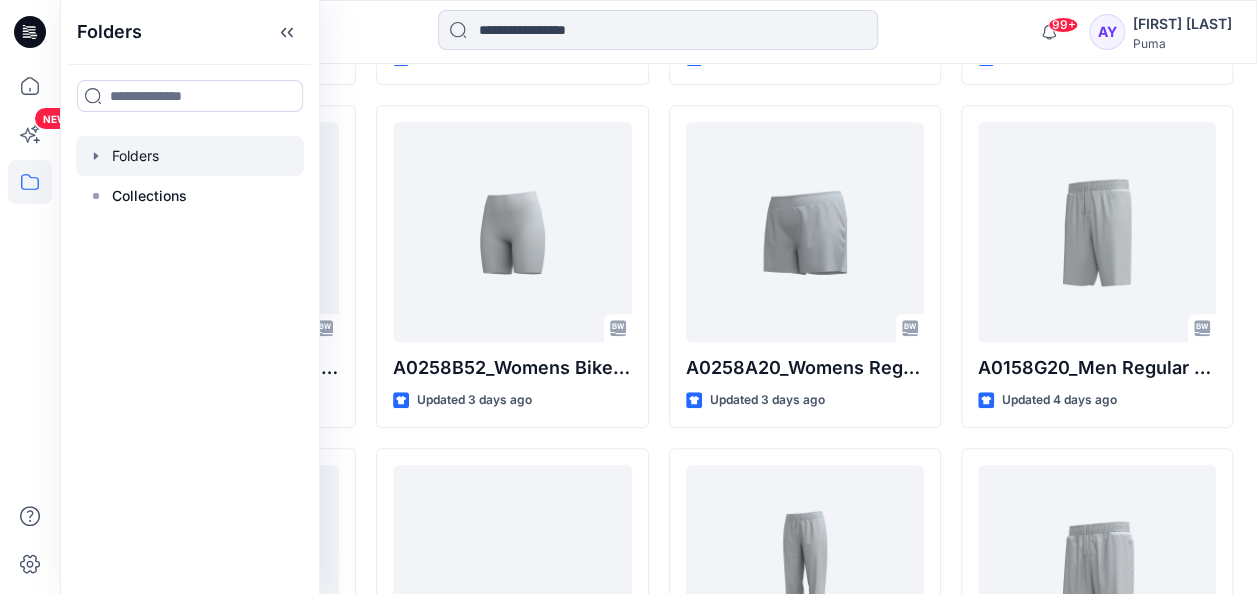 click 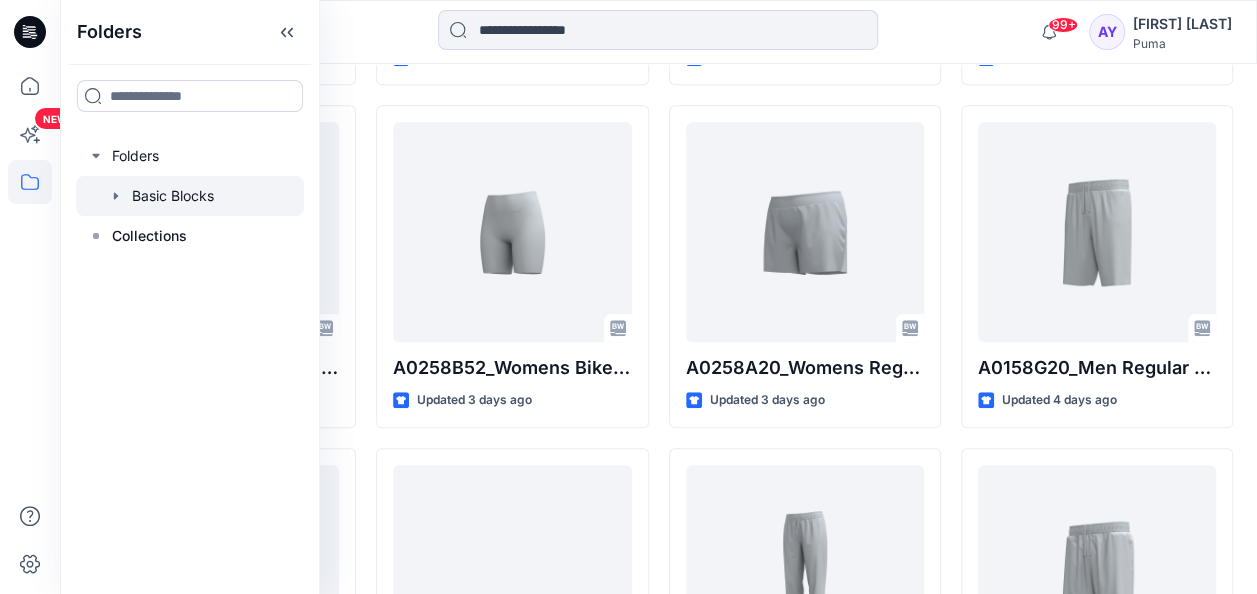 click 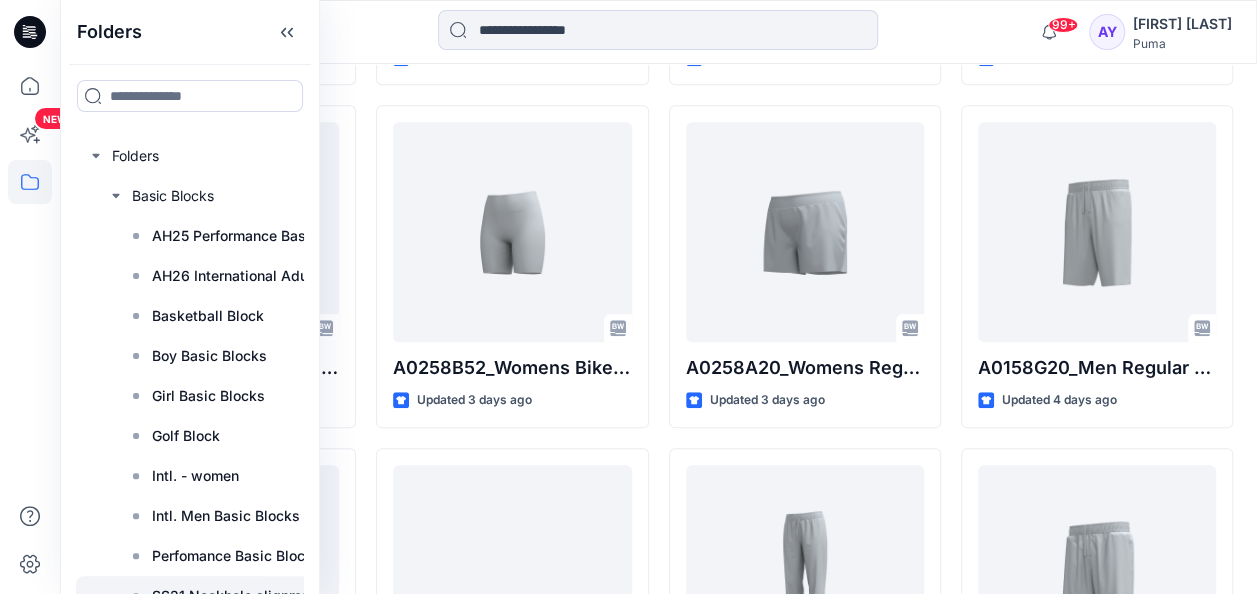 scroll, scrollTop: 346, scrollLeft: 0, axis: vertical 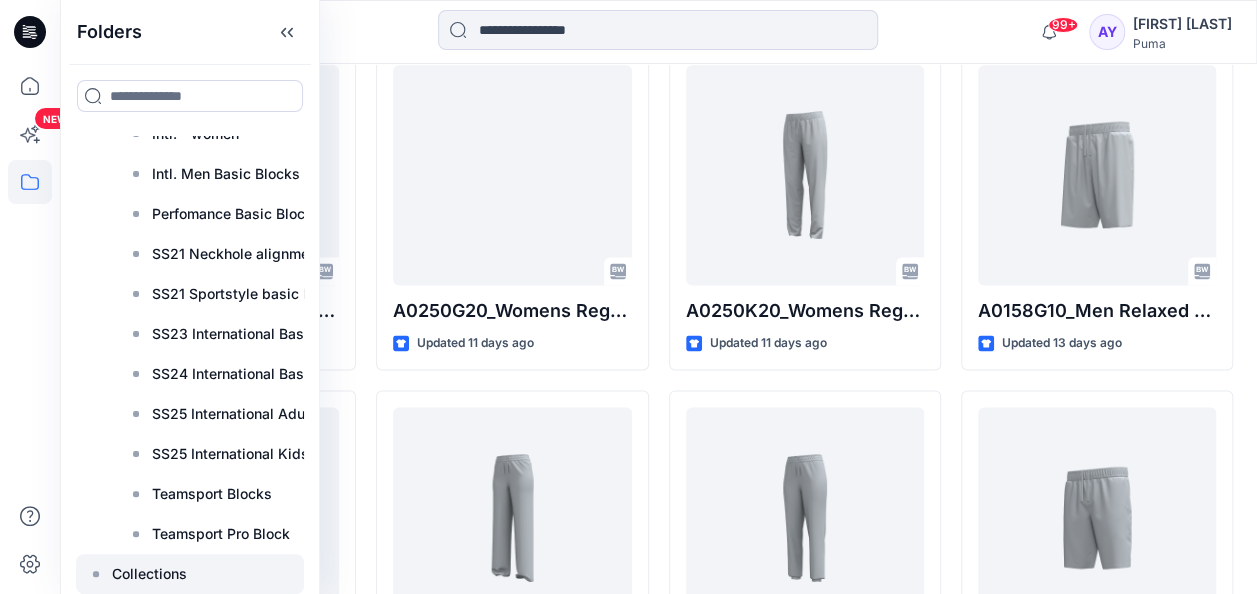 click 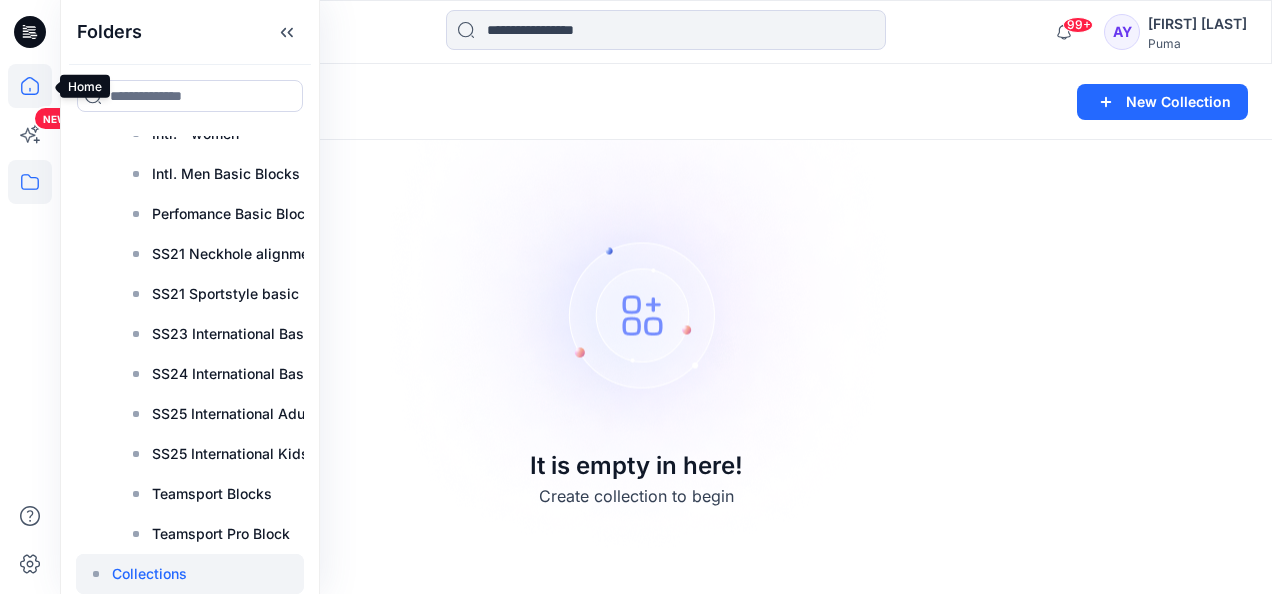 click 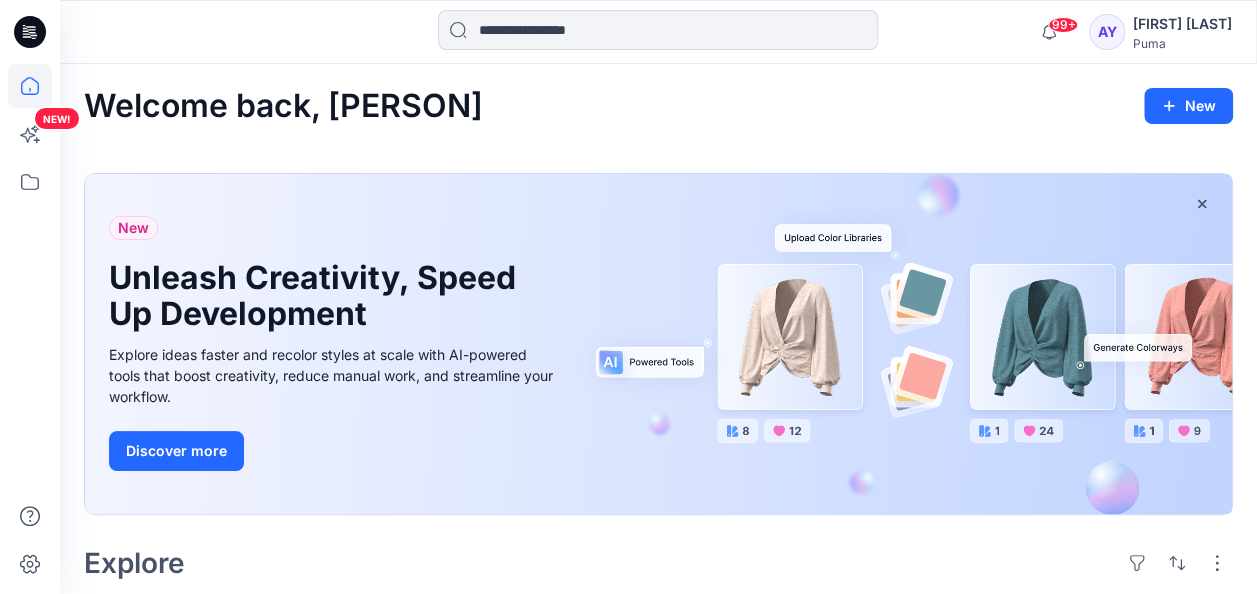 click on "Welcome back, Athena New New Unleash Creativity, Speed Up Development Explore ideas faster and recolor styles at scale with AI-powered tools that boost creativity, reduce manual work, and streamline your workflow. Discover more Explore Styles A0250B52_Womens Legging_Mid Waist_CV-01 Updated 3 days ago A0258B52_Womens Biker Shorts_Mid Waist_CV01 Updated 3 days ago A0250G20_Womens Regular Woven Pants_Mid Waist_Closed Cuff_CV01 Updated 11 days ago A0250A20_Womens Regular Standard Leg Knit Pants_High Waist_Open Hem_20250721 Updated 13 days ago Loading... A0158A10_Men Relaxed Knit Shorts_CV-01 Updated 14 days ago Loading... A0150G10 Men Relaxed Woven Pants_CV-02 Updated 14 days ago A0250B52_Womens Legging_High Waist_CV-03 Updated 3 days ago A0258B52_Womens Biker Shorts_High Waist_CV03 Updated 3 days ago A0250G20_Womens Regular Woven Pants_Mid Waist_Open Hem_CV02 Updated 11 days ago A0250A20_Womens Regular Straight Leg Knit Pants_High Waist_20250714 Updated 13 days ago Loading... A0150A30_Men Slim Knit Pants_CV01" at bounding box center [658, 1429] 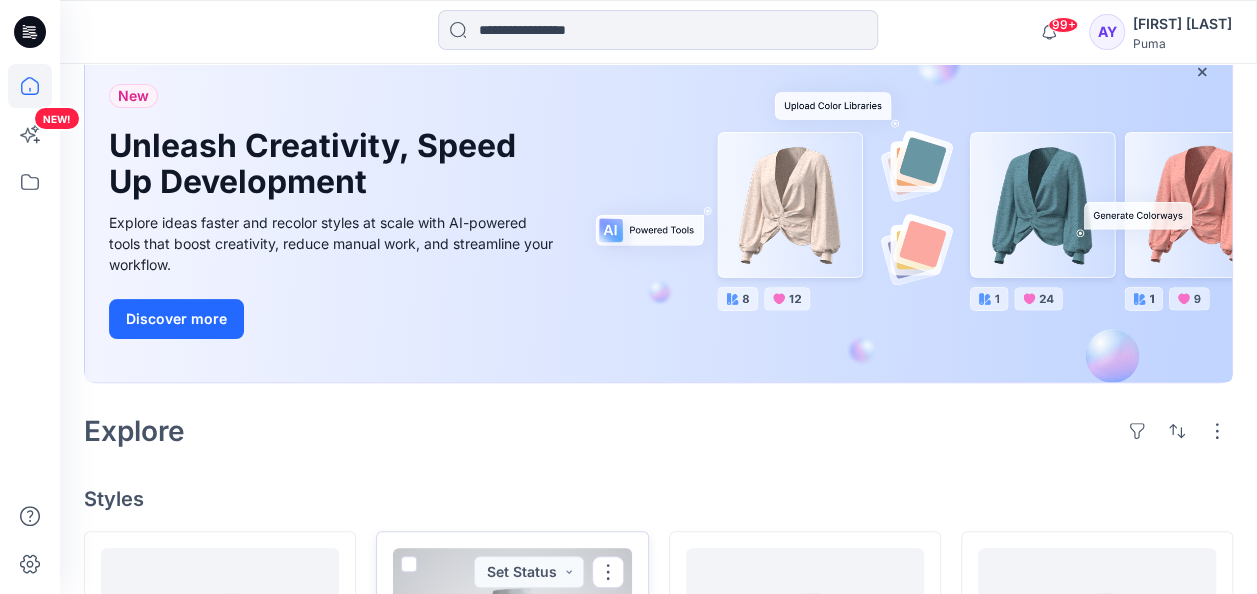 scroll, scrollTop: 0, scrollLeft: 0, axis: both 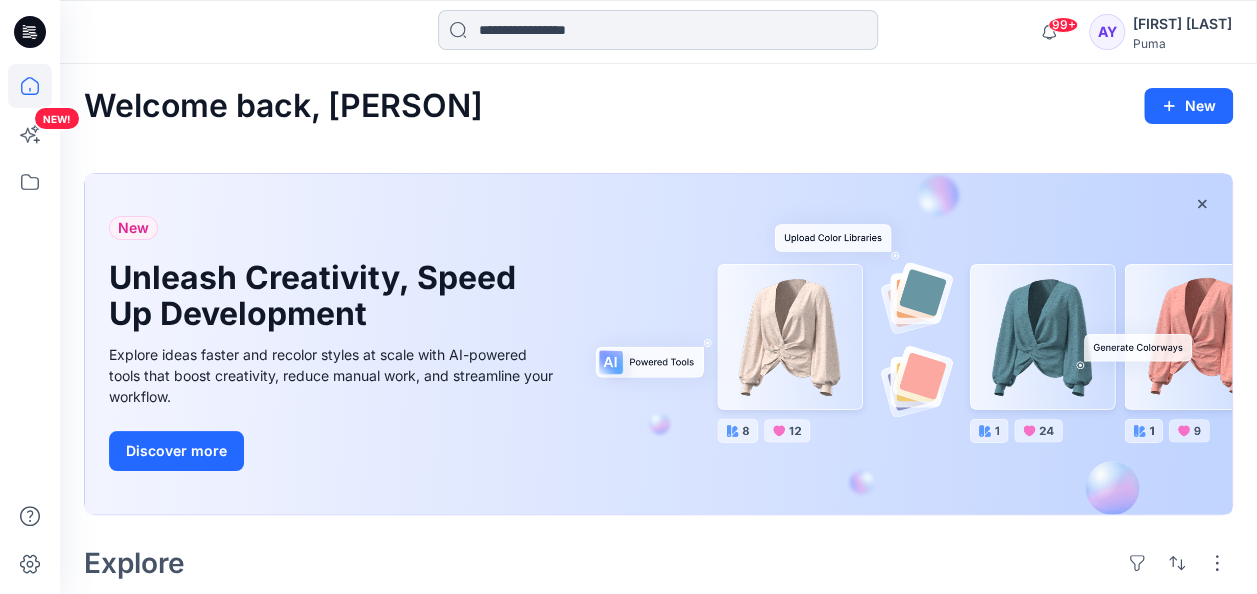 click at bounding box center (658, 30) 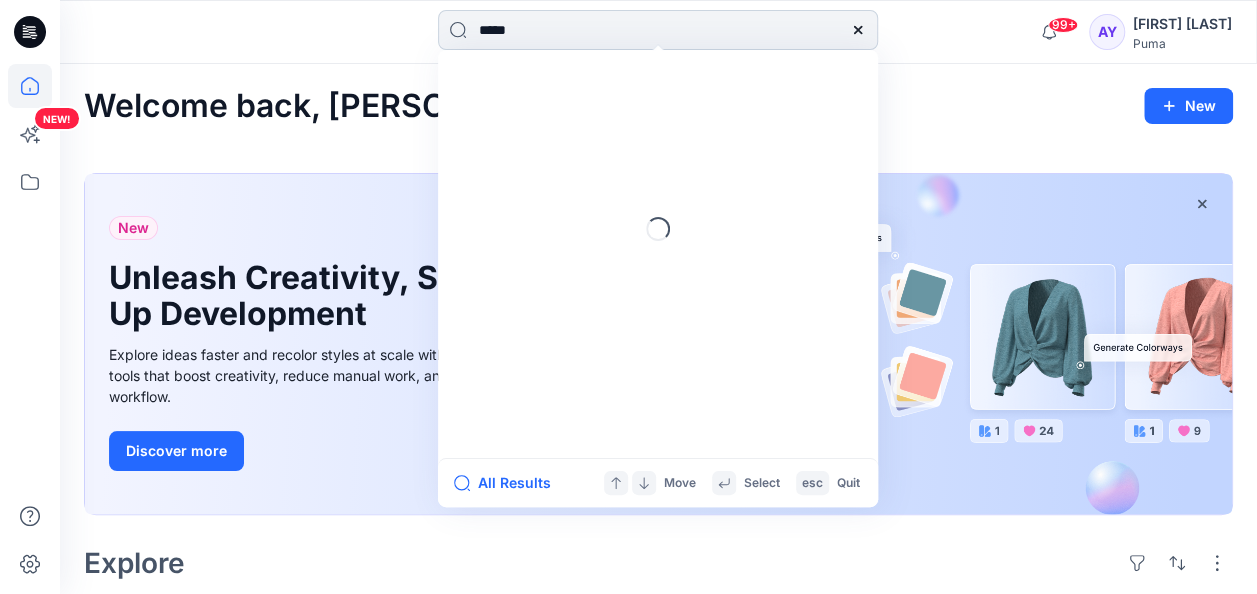 type on "******" 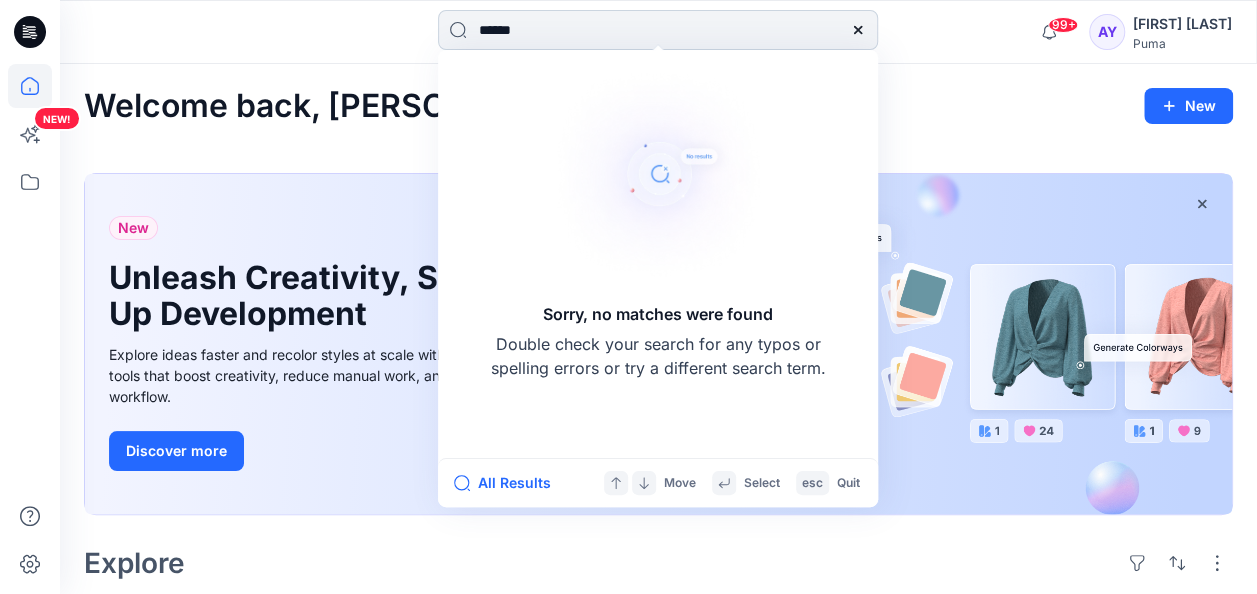 type 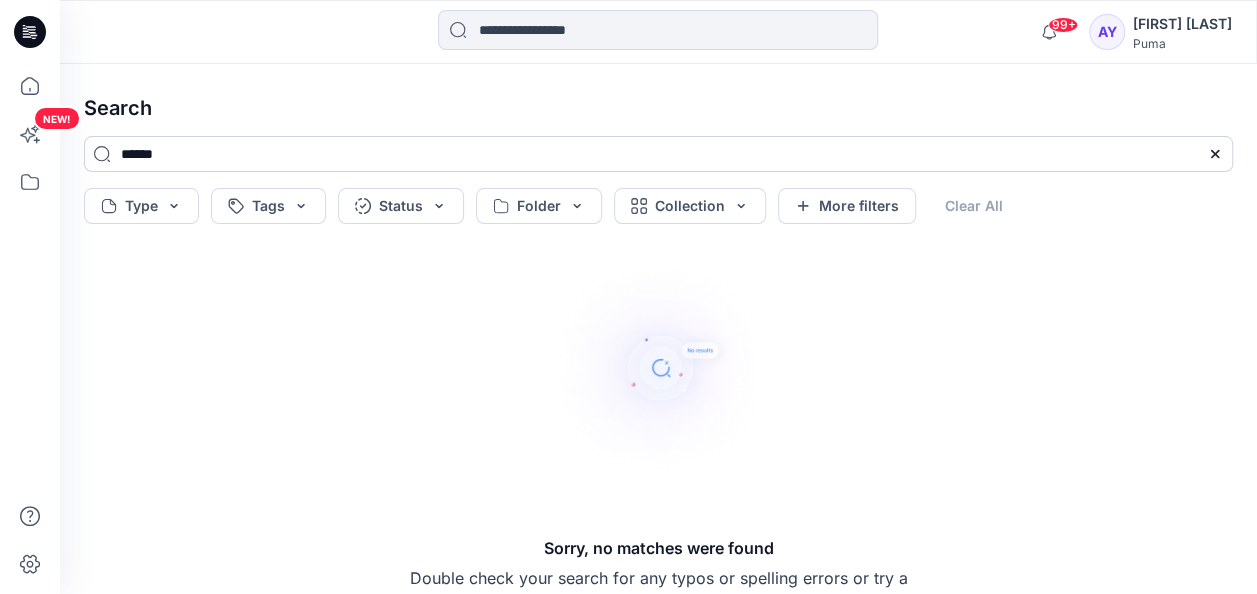 drag, startPoint x: 175, startPoint y: 148, endPoint x: 92, endPoint y: 155, distance: 83.294655 